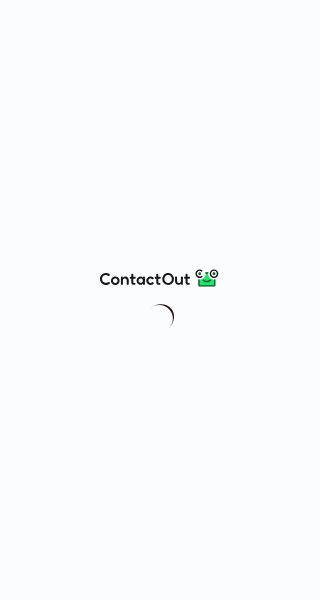 scroll, scrollTop: 0, scrollLeft: 0, axis: both 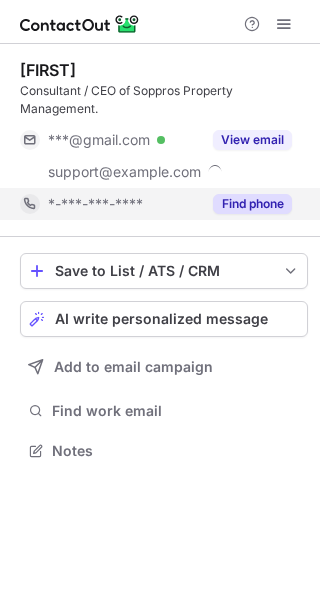 click on "Find phone" at bounding box center [252, 204] 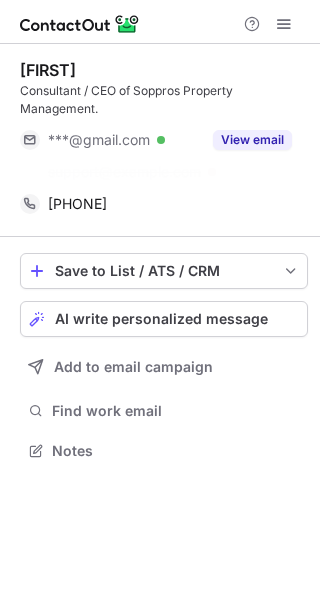 scroll, scrollTop: 404, scrollLeft: 320, axis: both 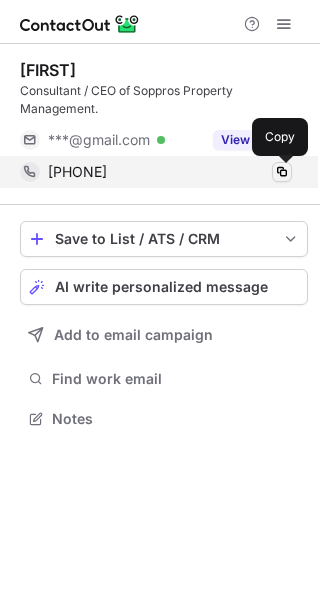 click at bounding box center (282, 172) 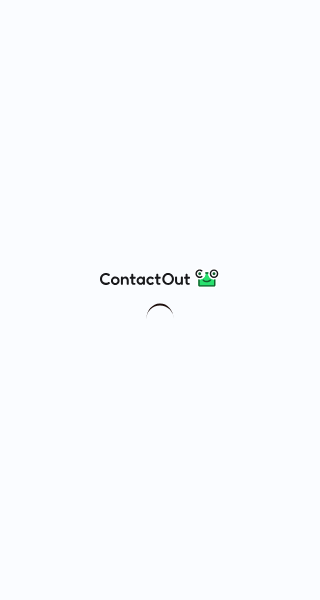 scroll, scrollTop: 0, scrollLeft: 0, axis: both 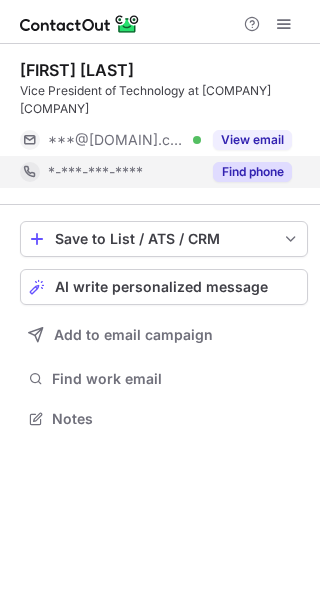 click on "Find phone" at bounding box center [252, 172] 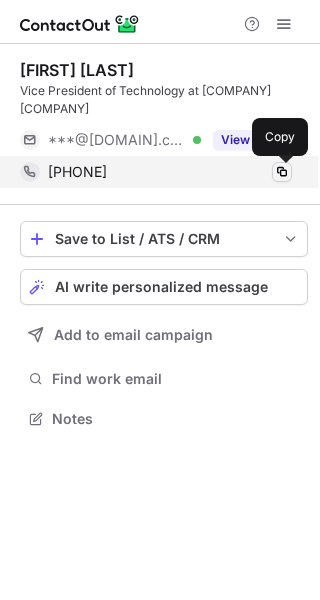 click at bounding box center [282, 172] 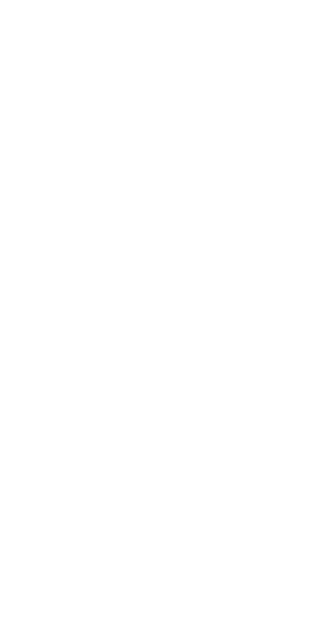 scroll, scrollTop: 0, scrollLeft: 0, axis: both 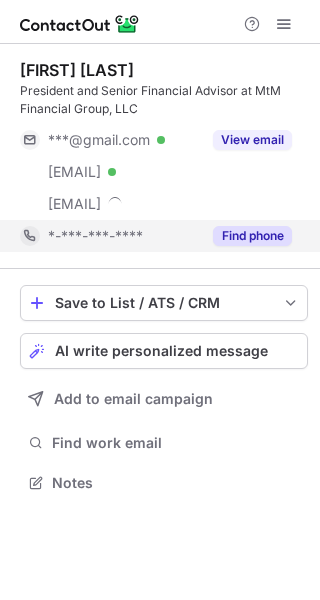 click on "Find phone" at bounding box center (252, 236) 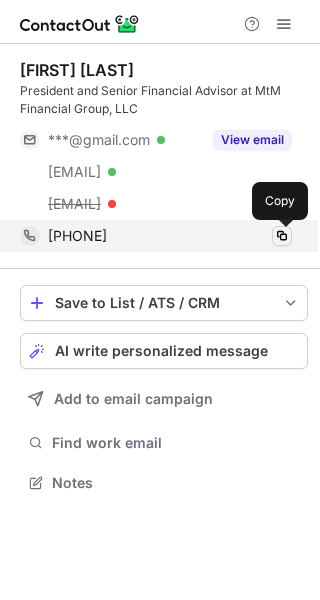 click at bounding box center (282, 236) 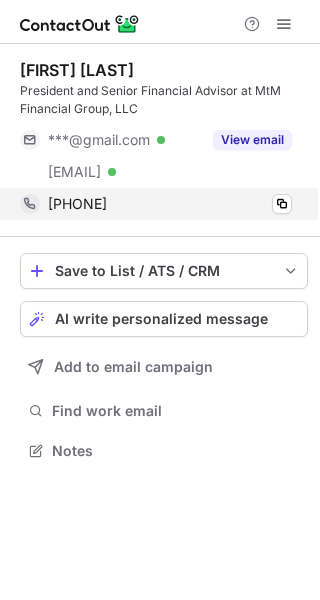 scroll, scrollTop: 436, scrollLeft: 320, axis: both 